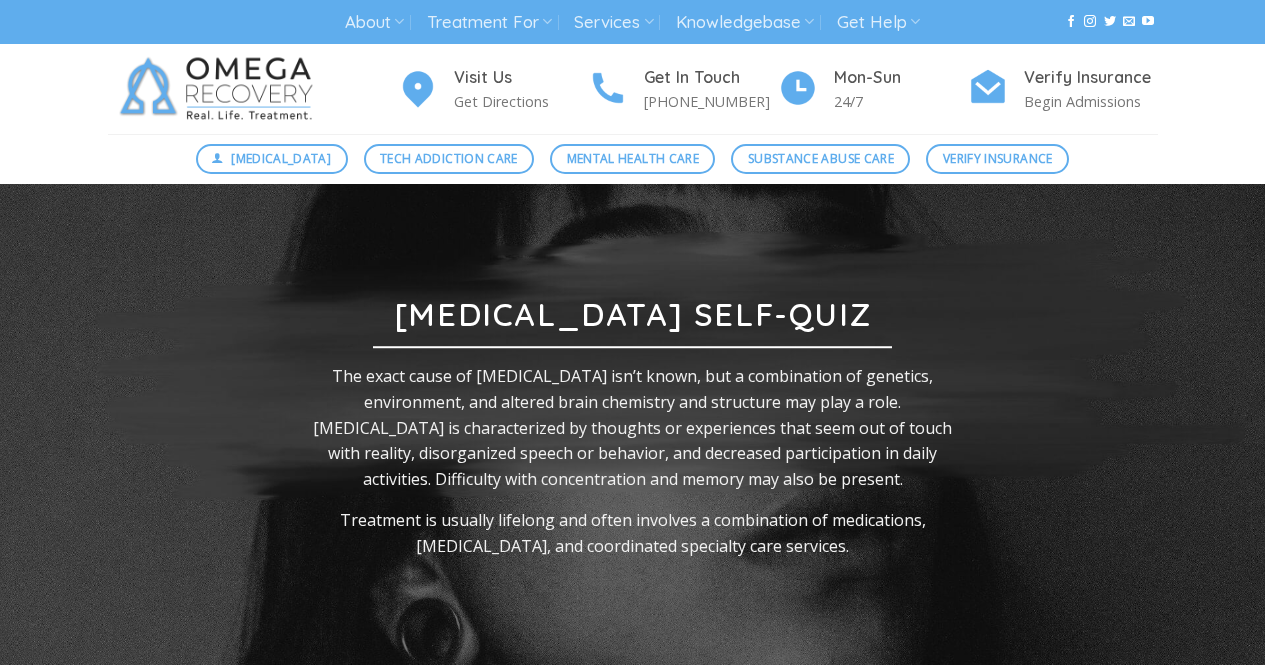 scroll, scrollTop: 0, scrollLeft: 0, axis: both 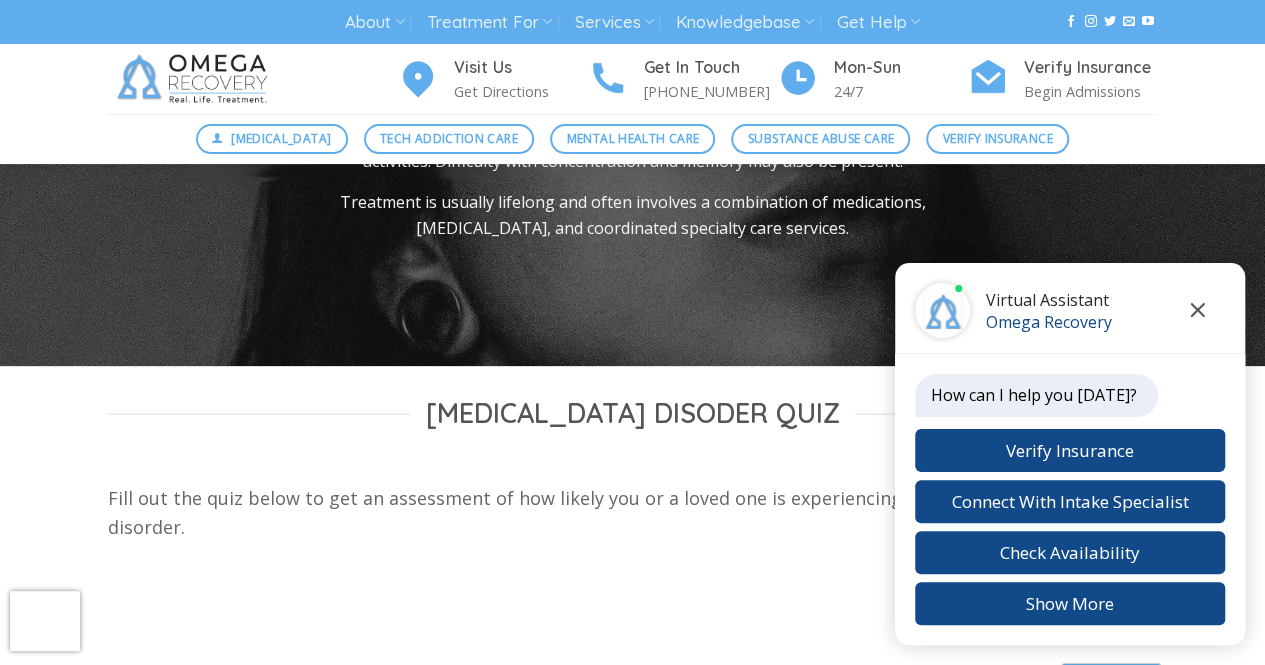 click 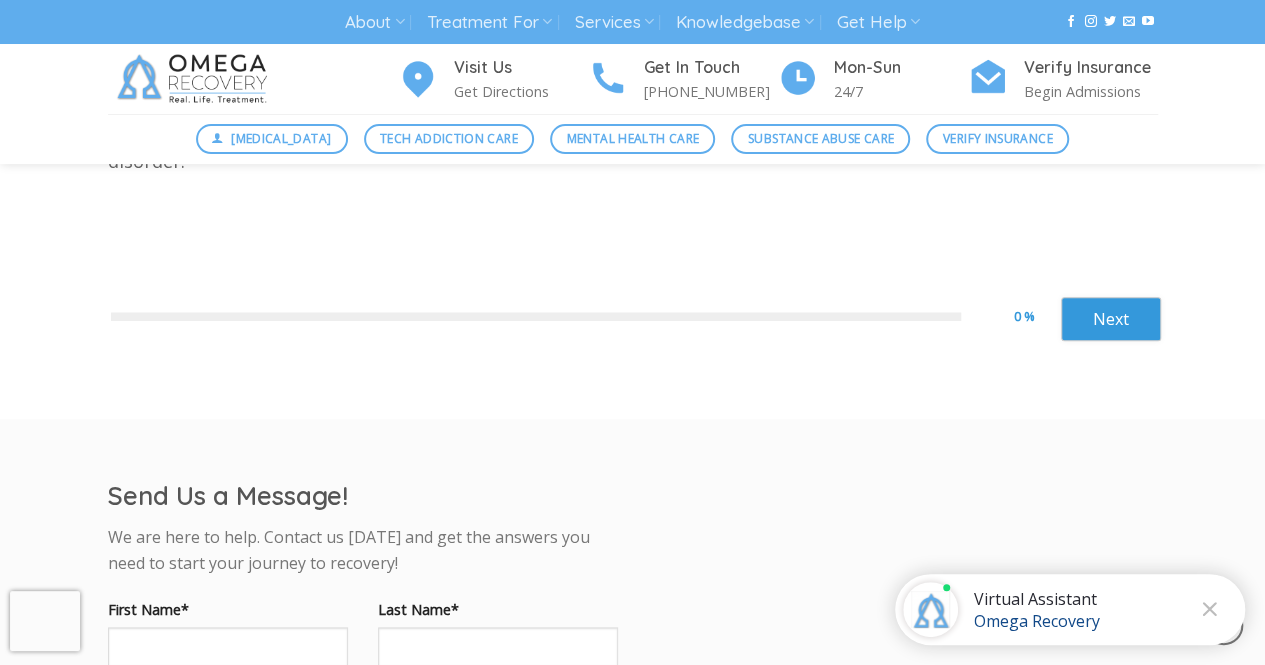 scroll, scrollTop: 681, scrollLeft: 0, axis: vertical 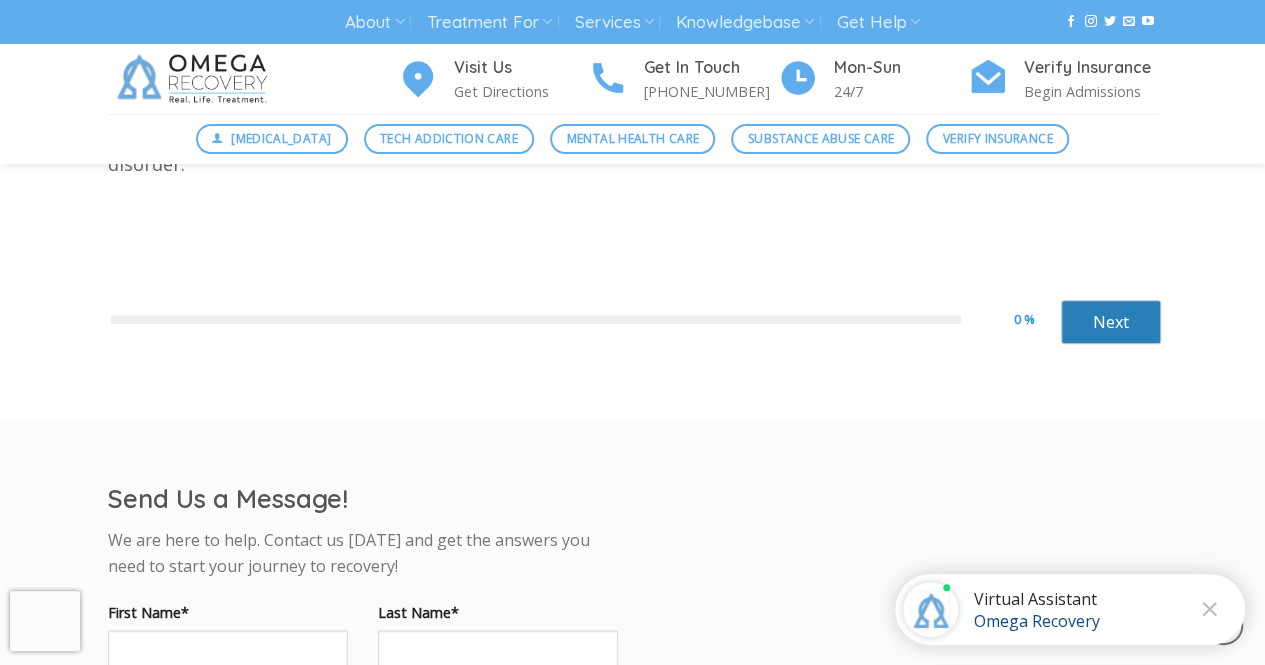 click on "Next" at bounding box center [1111, 322] 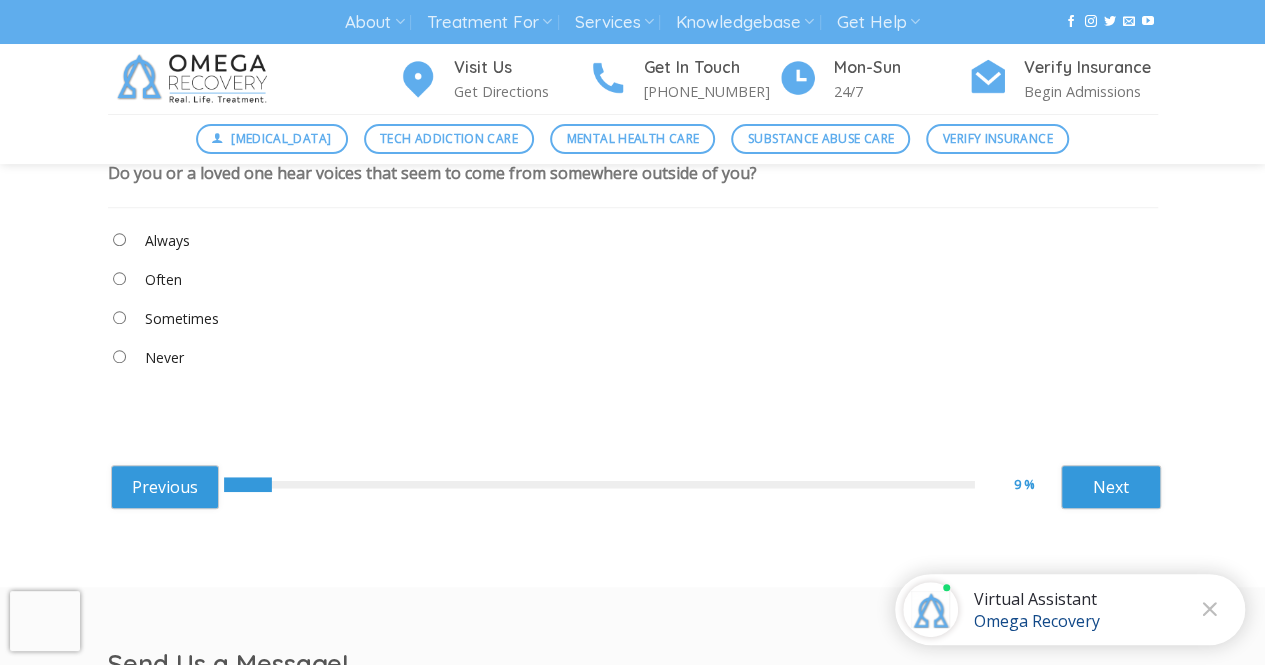 scroll, scrollTop: 637, scrollLeft: 0, axis: vertical 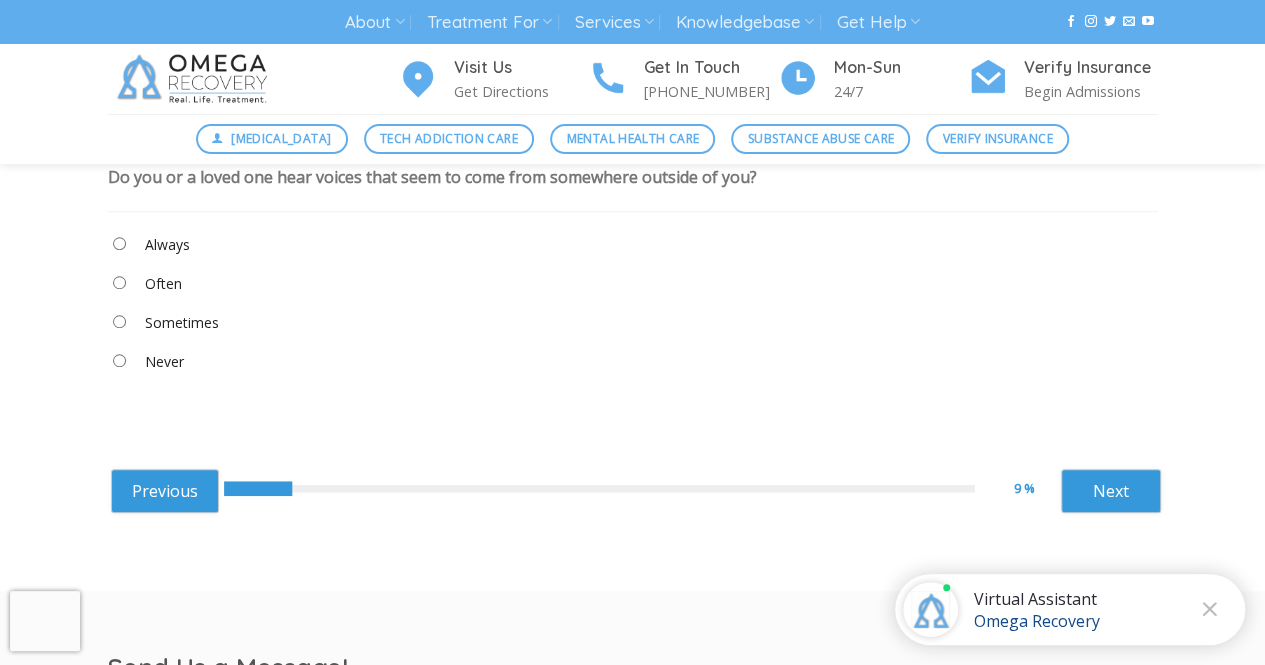 click on "Sometimes" at bounding box center (182, 323) 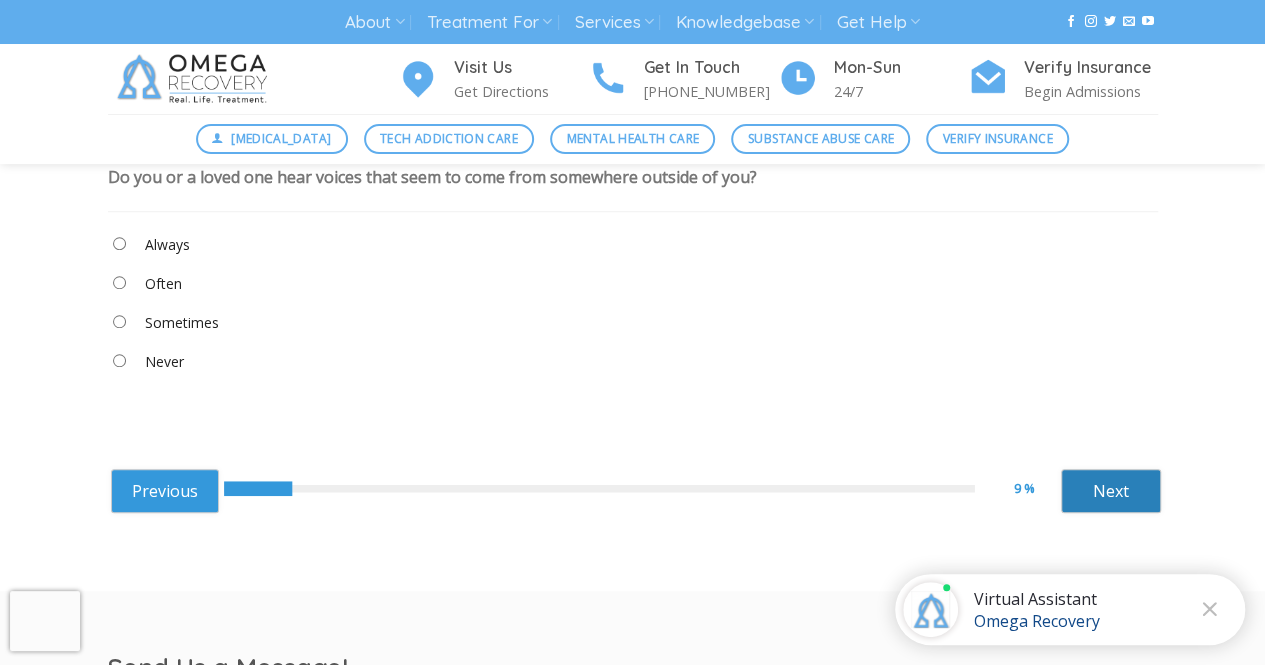 click on "Next" at bounding box center (1111, 491) 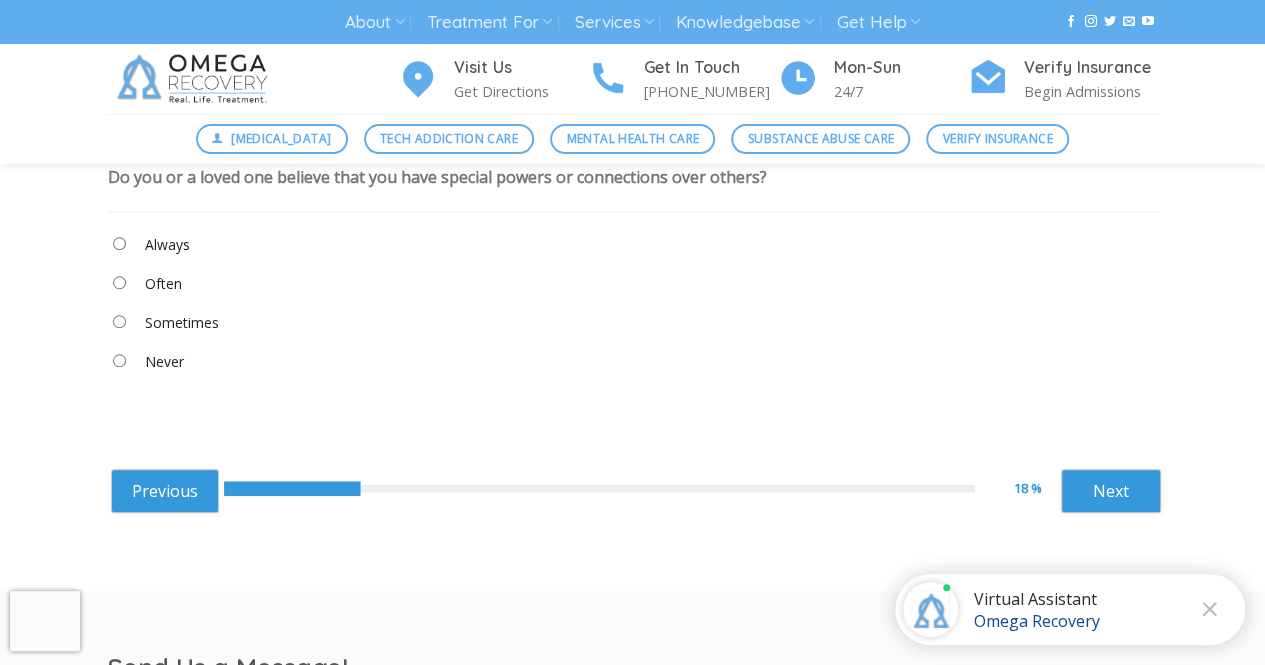 click on "Sometimes" at bounding box center [182, 323] 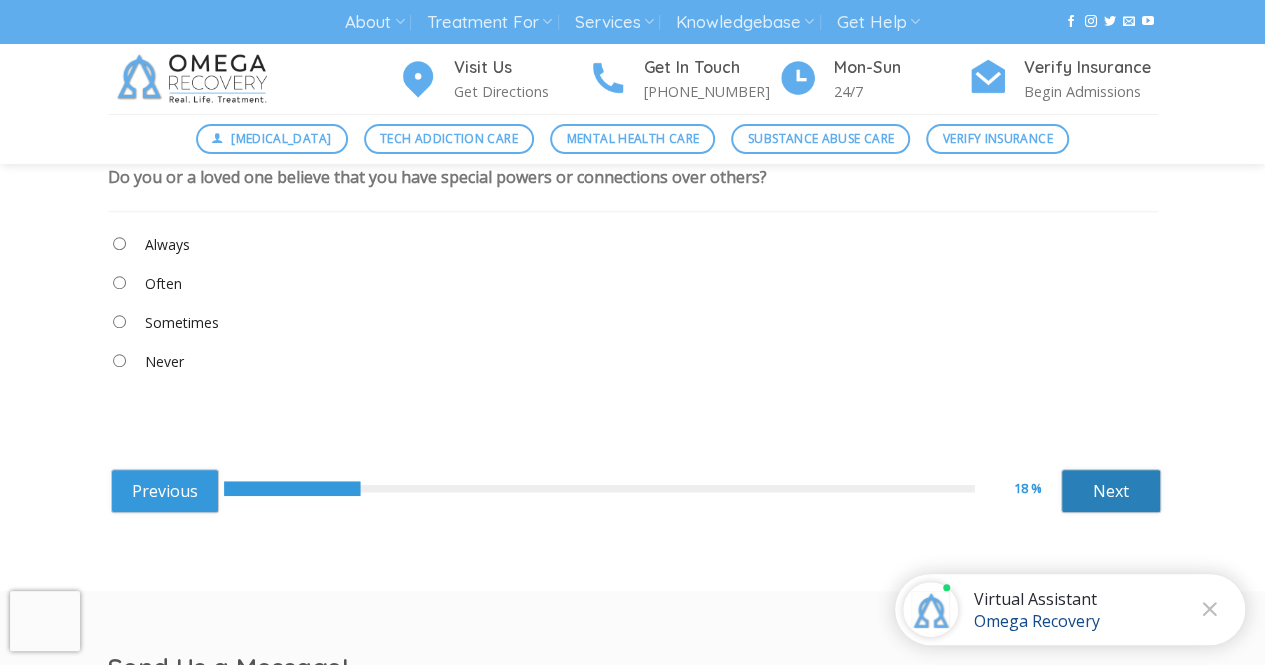 click on "Next" at bounding box center (1111, 491) 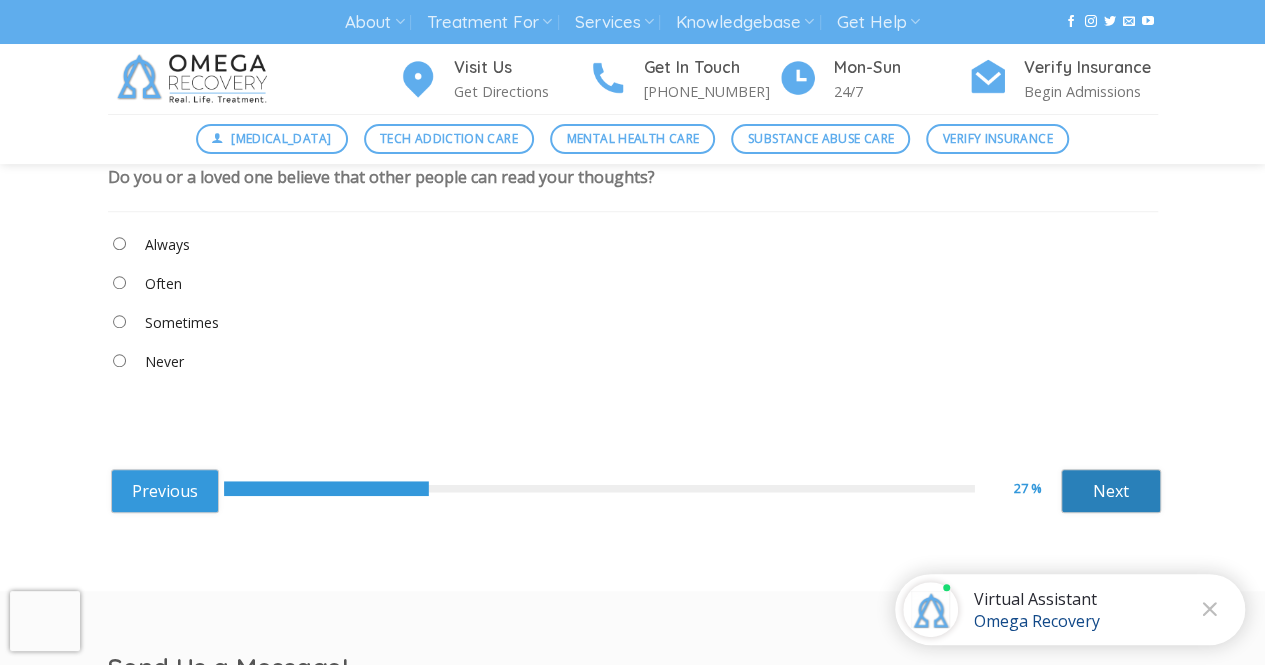 click on "Next" at bounding box center [1111, 491] 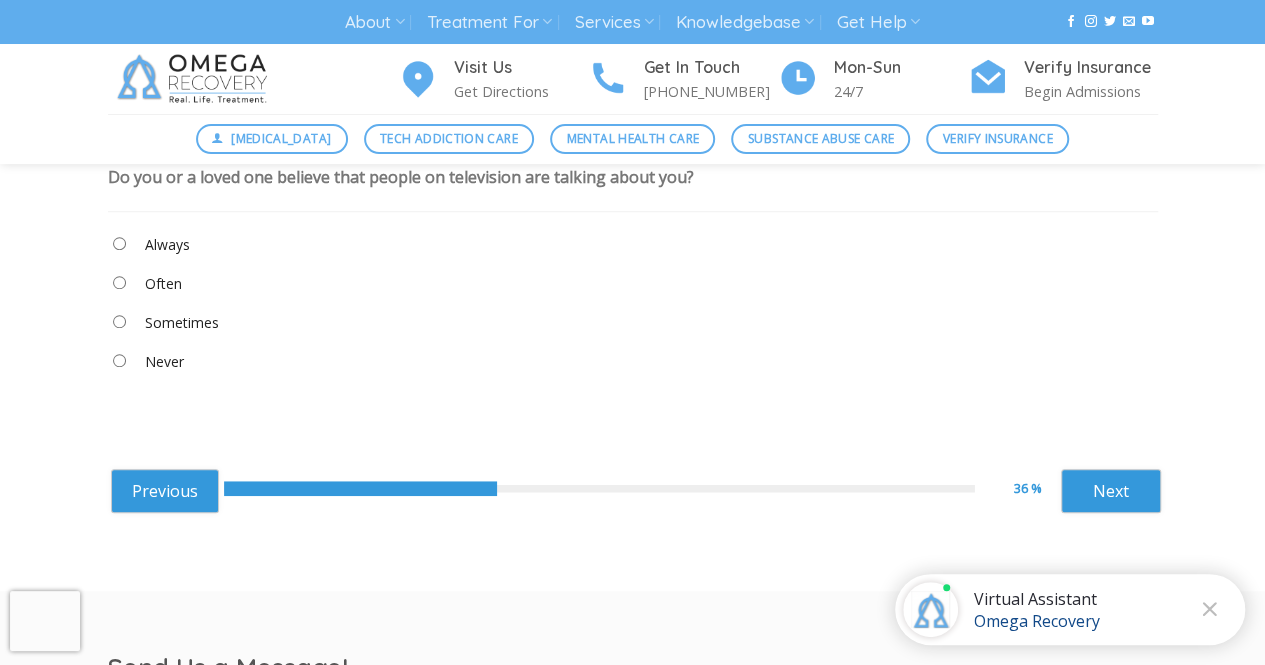 click on "Never" at bounding box center [164, 362] 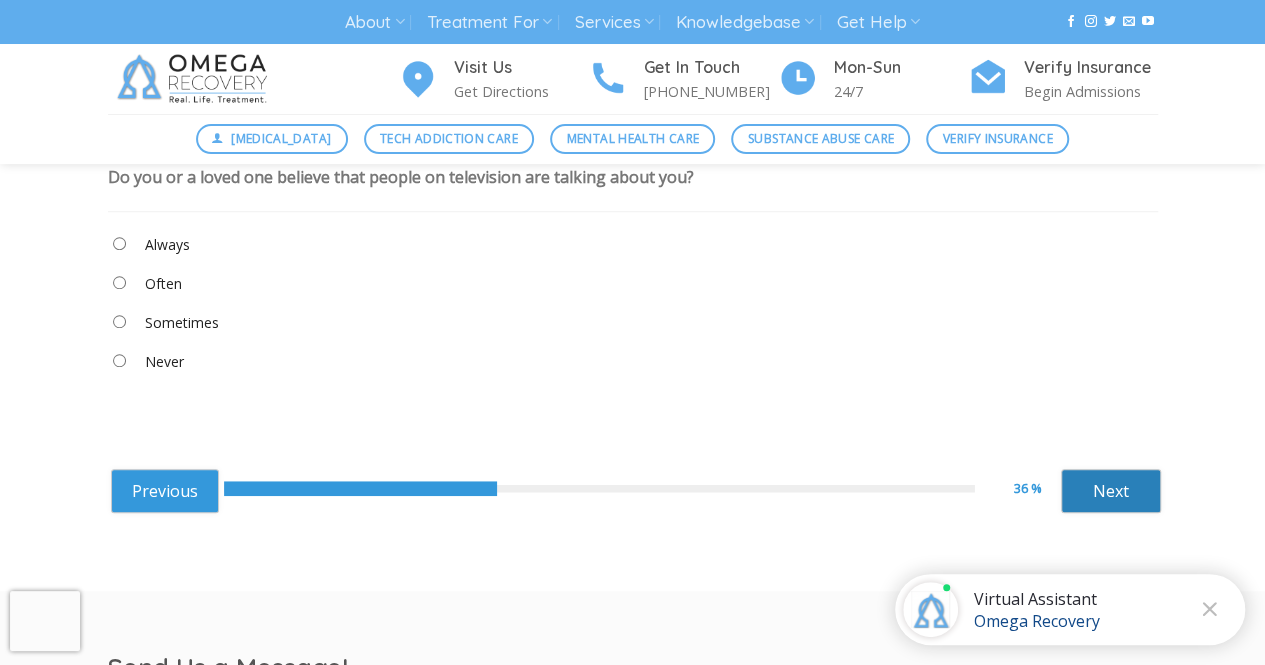 click on "Next" at bounding box center [1111, 491] 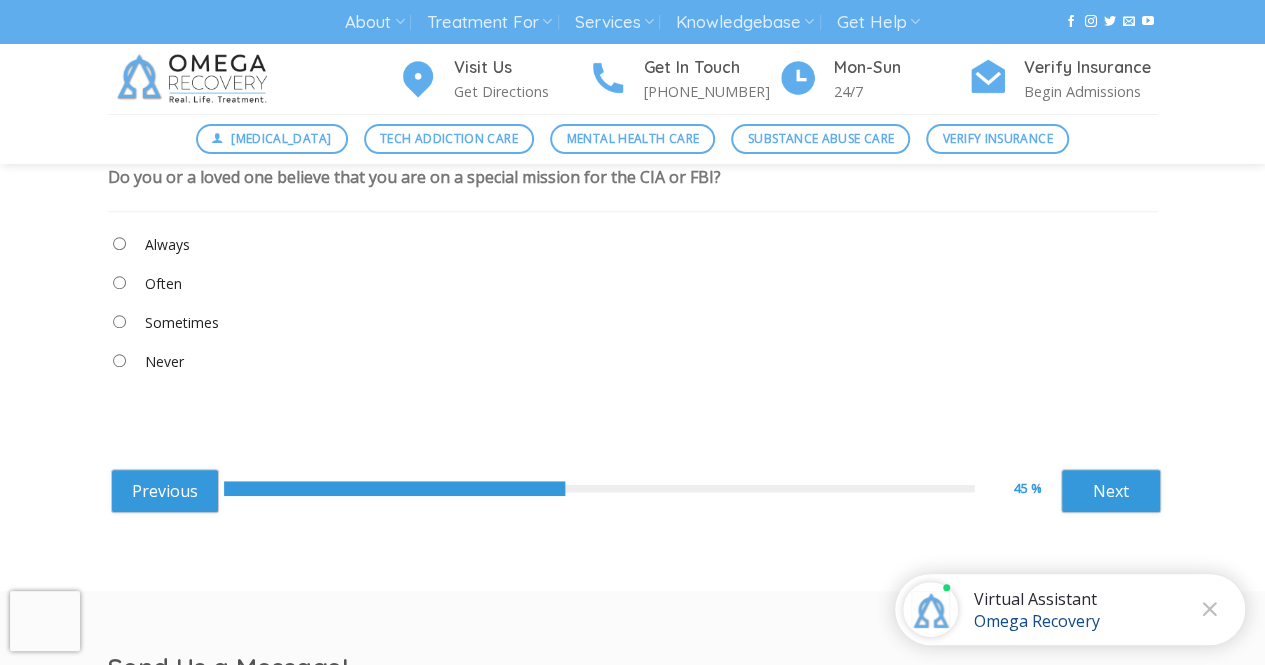 click on "Never" at bounding box center (164, 362) 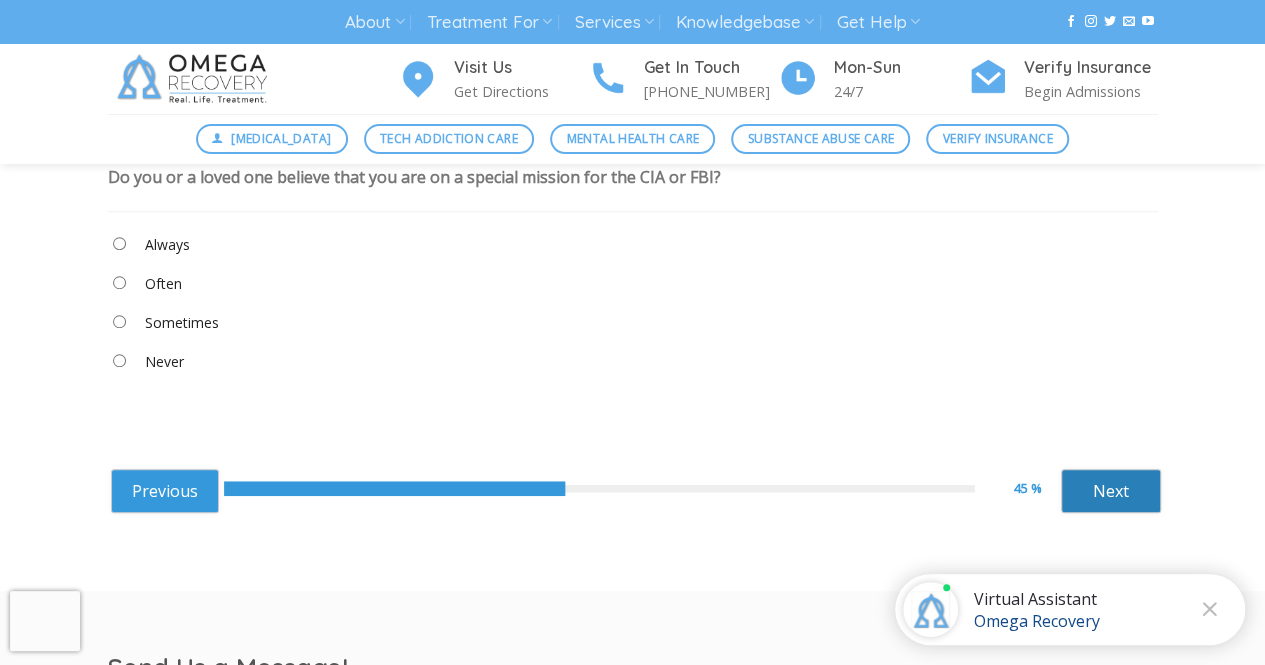 click on "Next" at bounding box center (1111, 491) 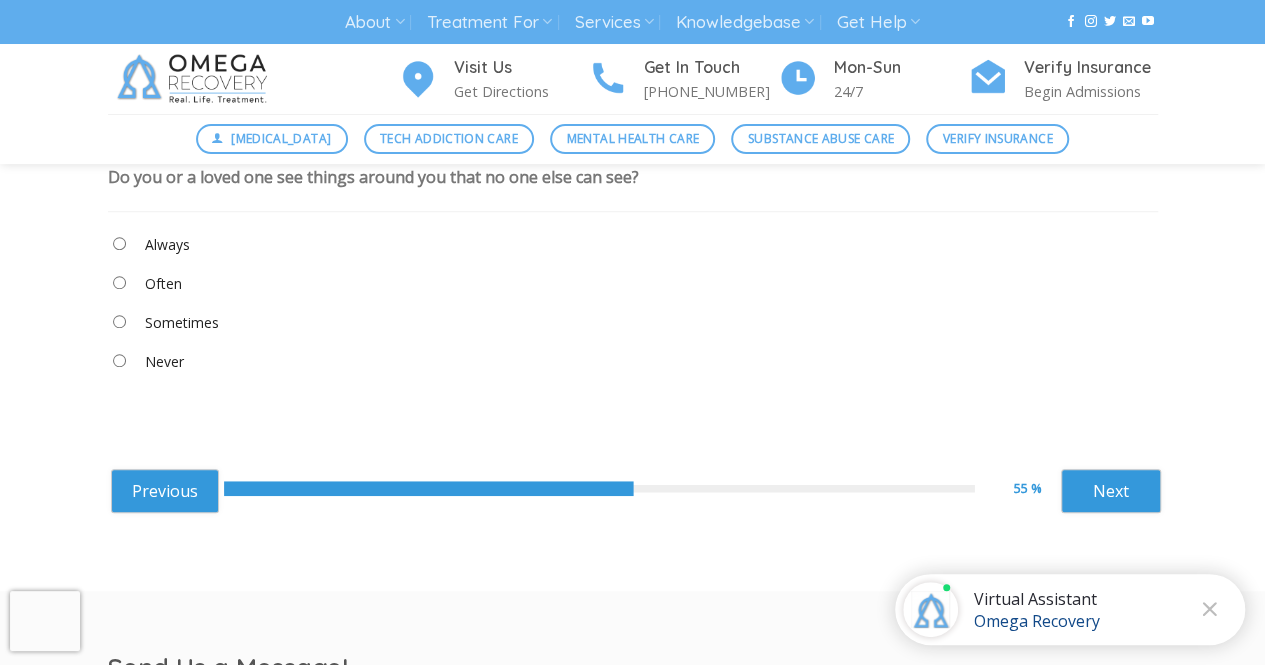 click on "Never" at bounding box center (164, 362) 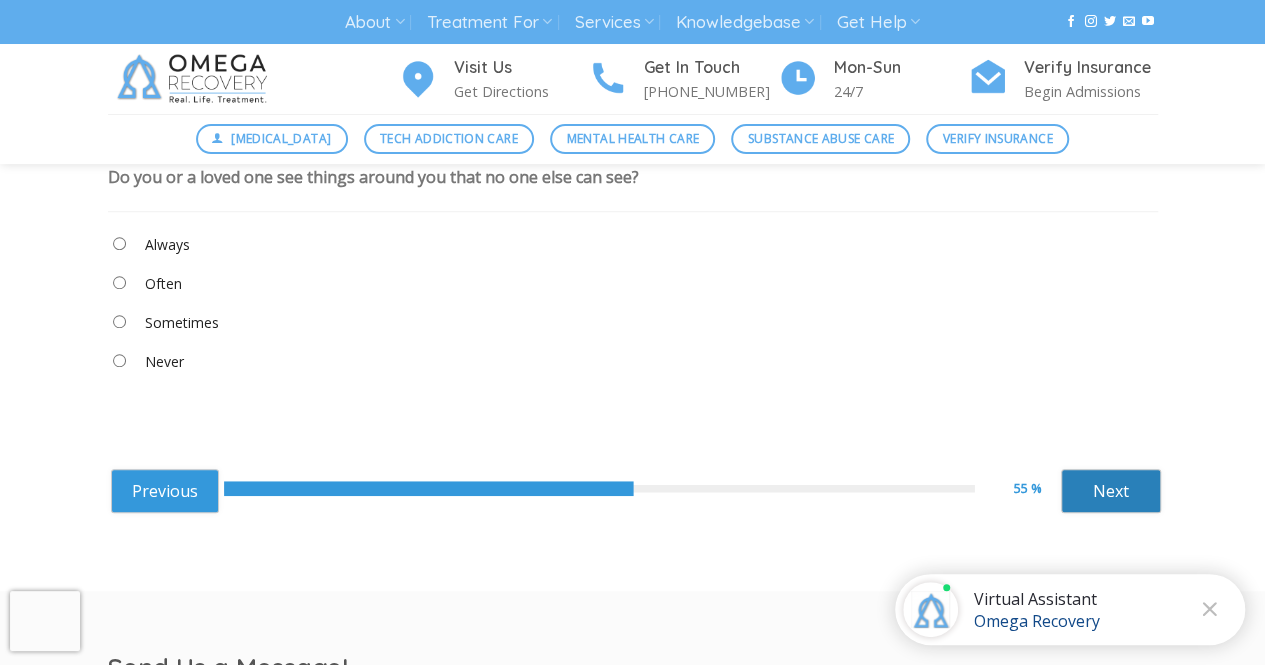 click on "Next" at bounding box center [1111, 491] 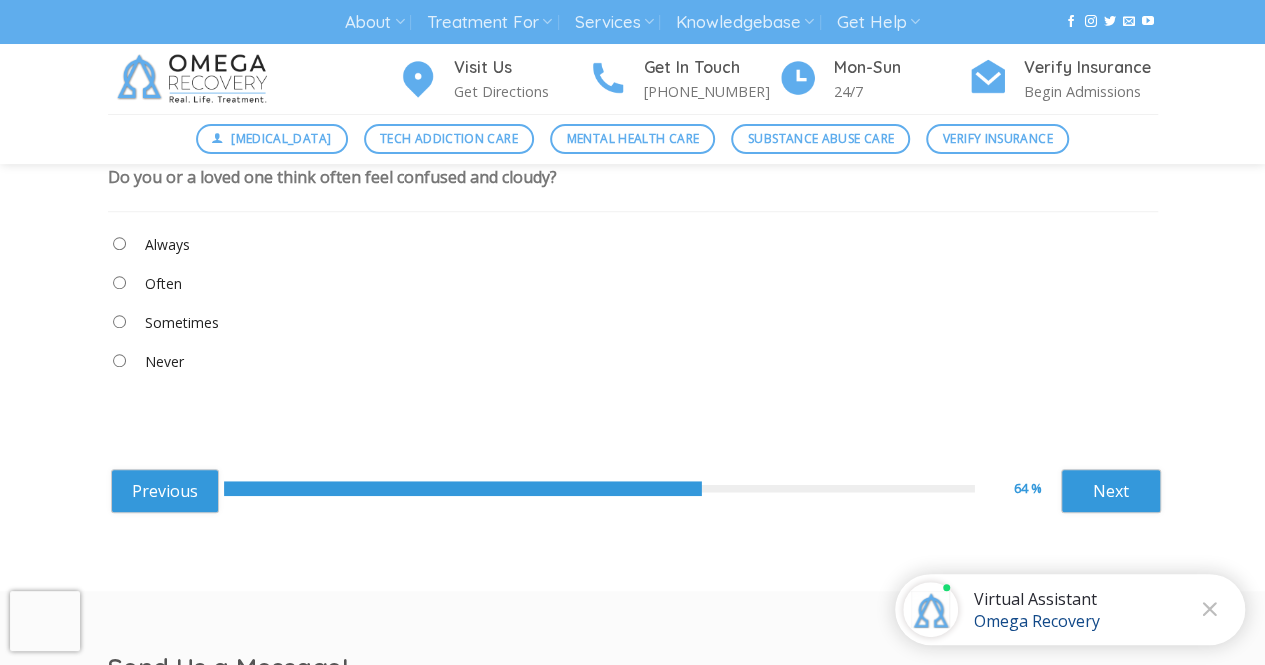 click on "Never" at bounding box center (633, 366) 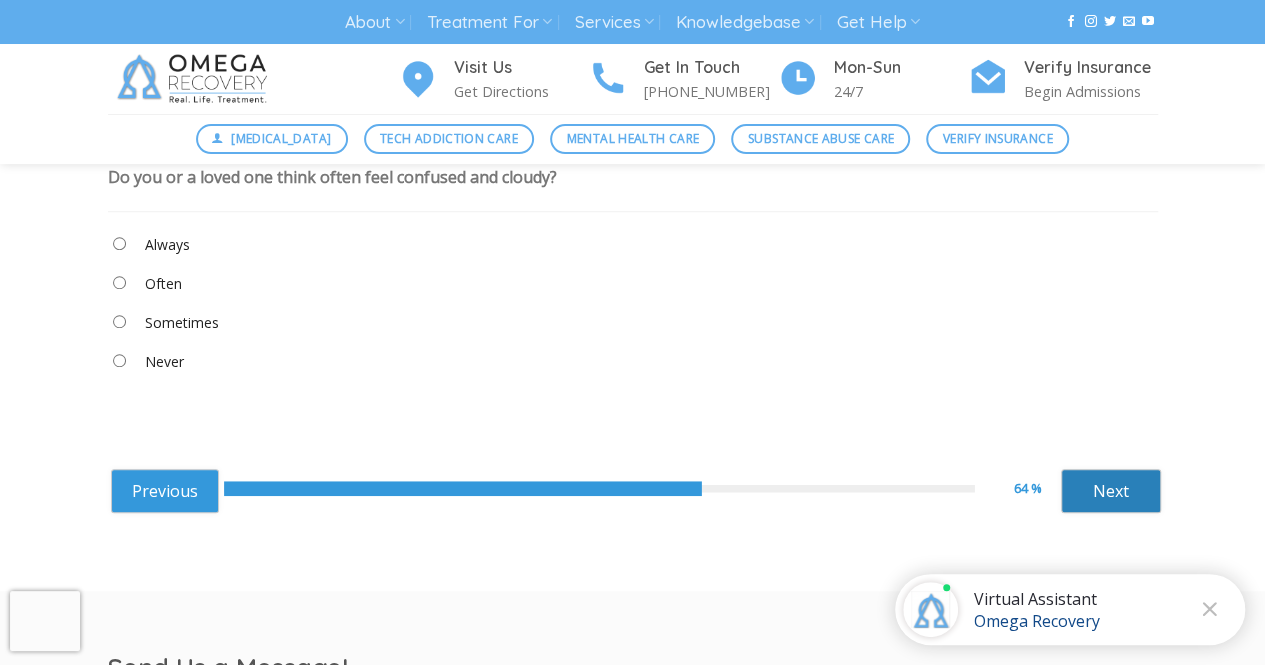 click on "Next" at bounding box center [1111, 491] 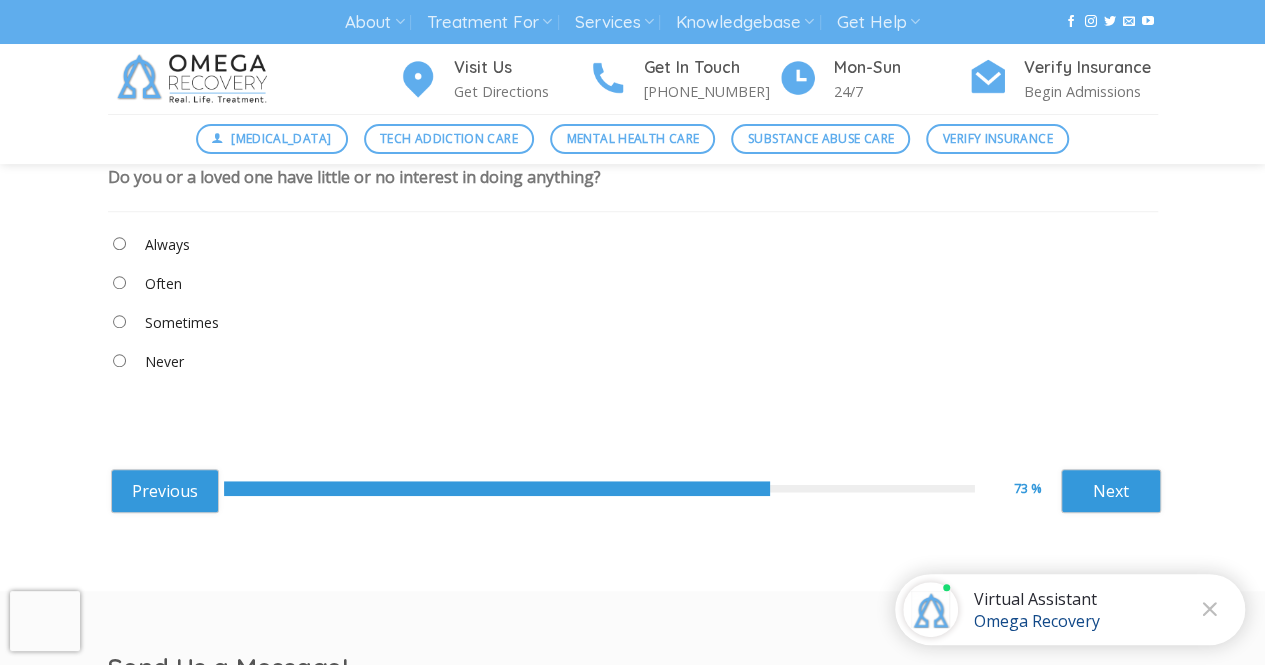 click on "Never" at bounding box center (164, 362) 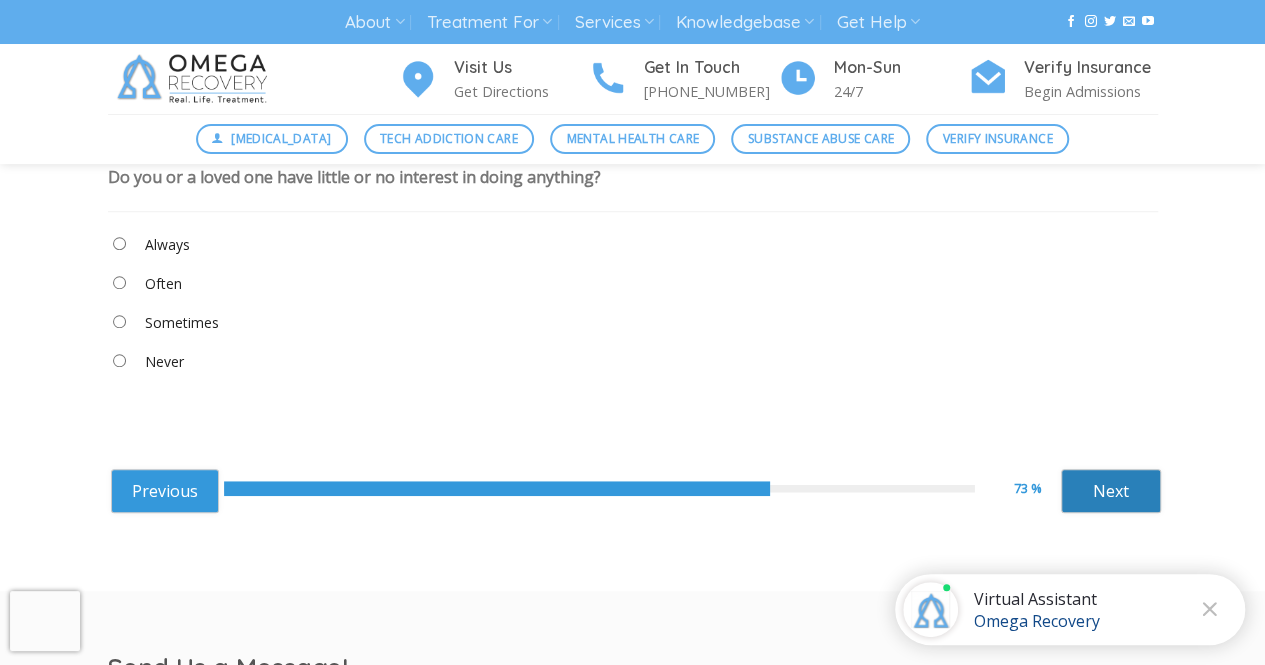 click on "Next" at bounding box center (1111, 491) 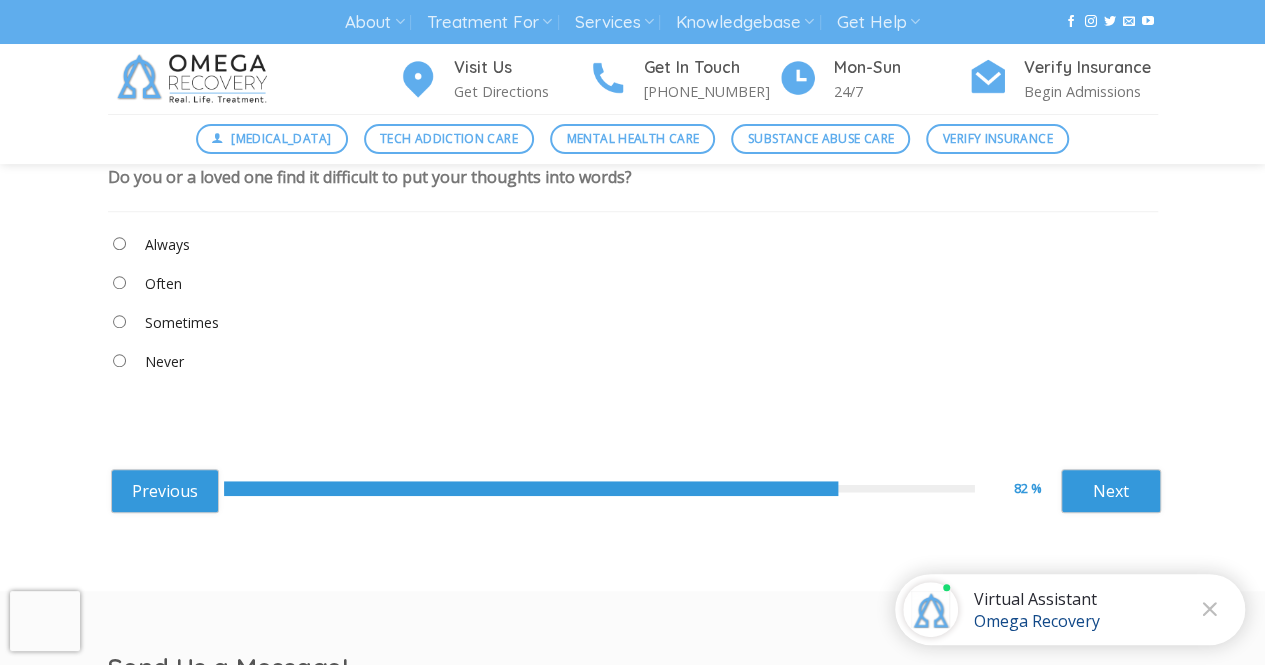 click on "Never" at bounding box center (164, 362) 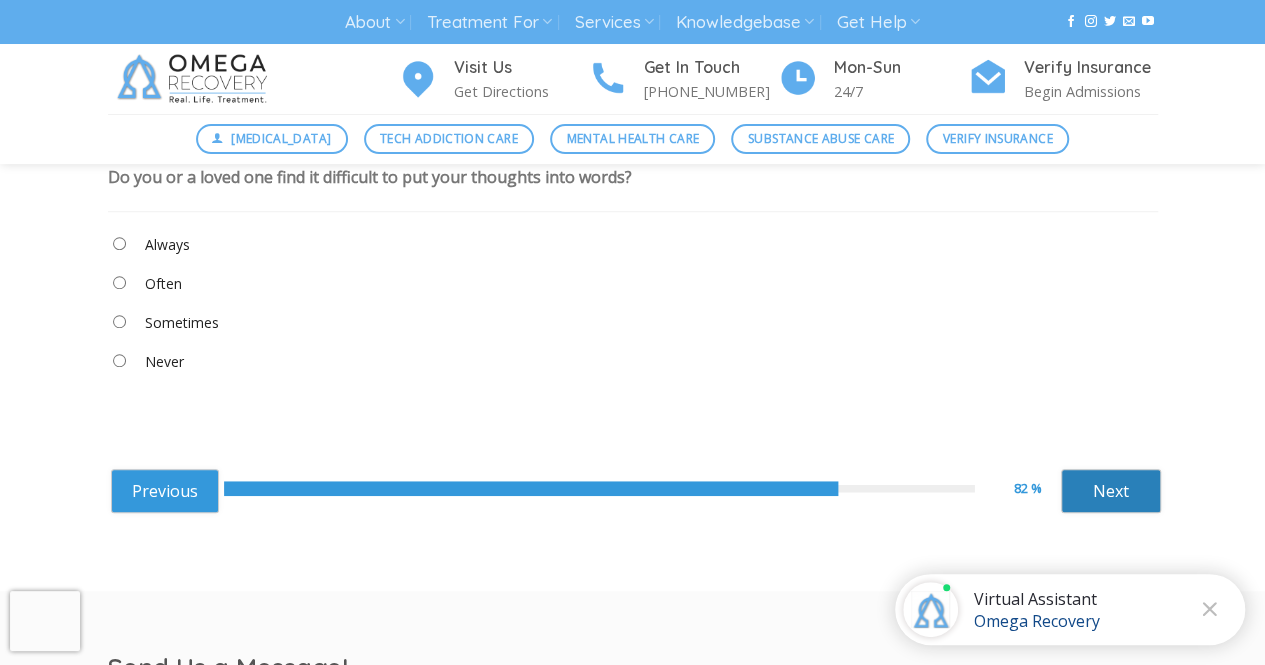 click on "Next" at bounding box center [1111, 491] 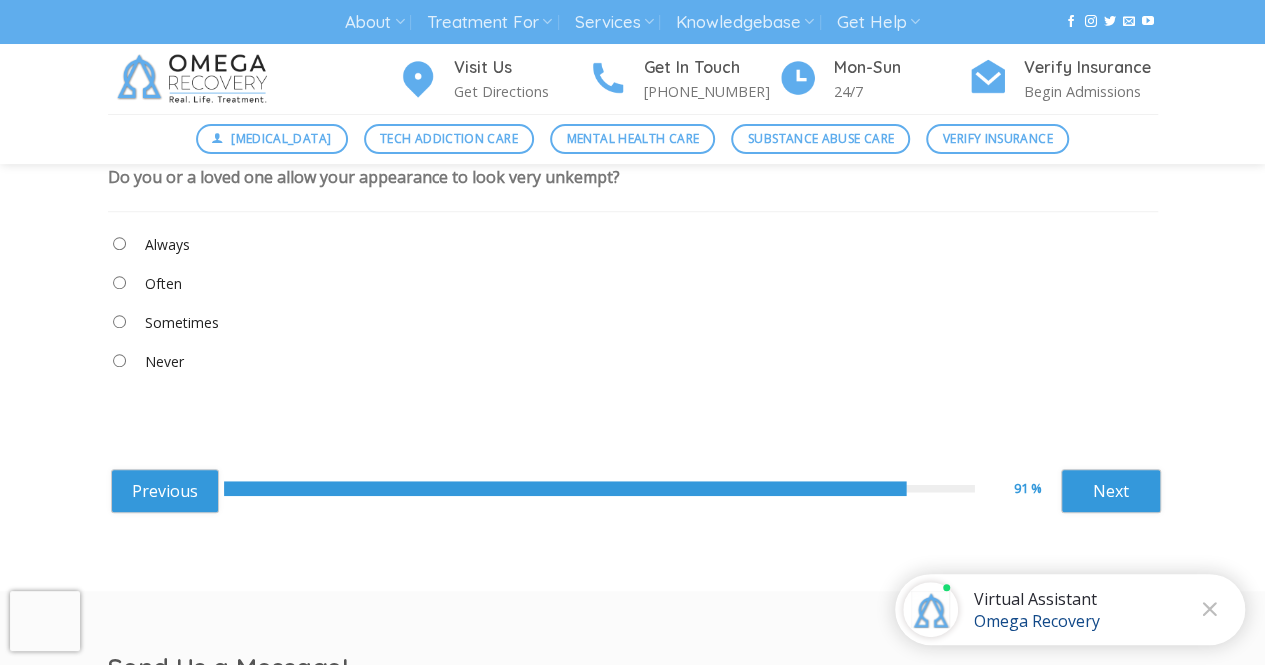 click on "Never" at bounding box center [164, 362] 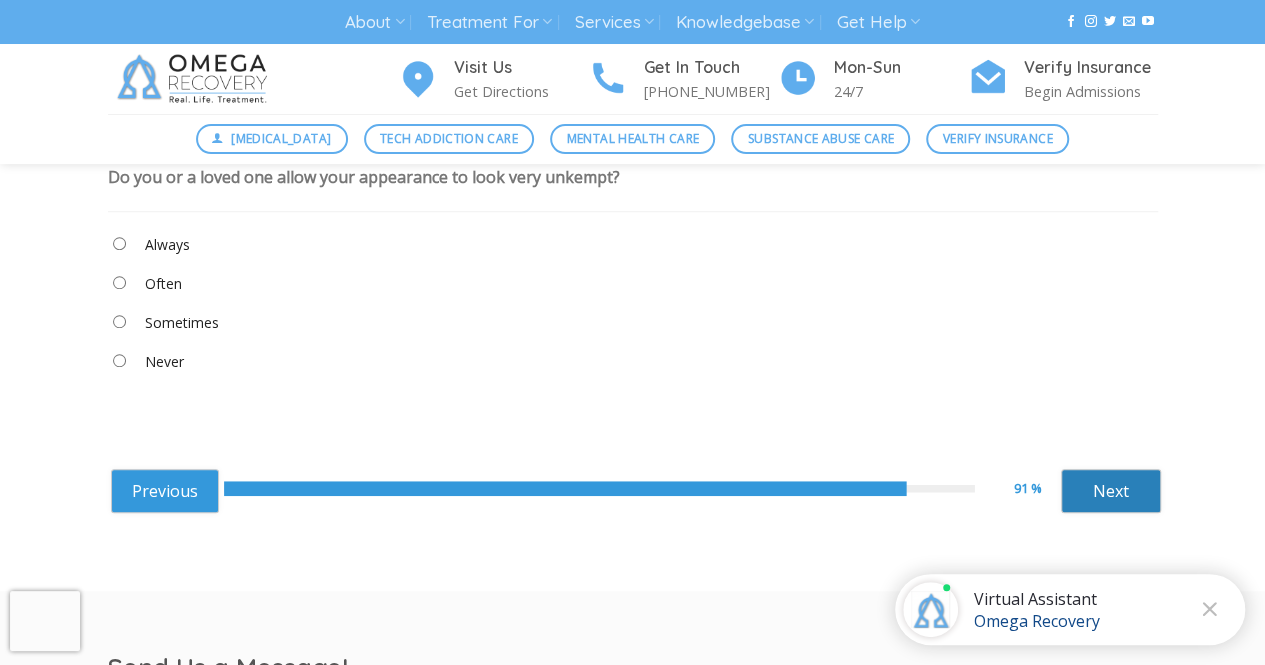click on "Next" at bounding box center [1111, 491] 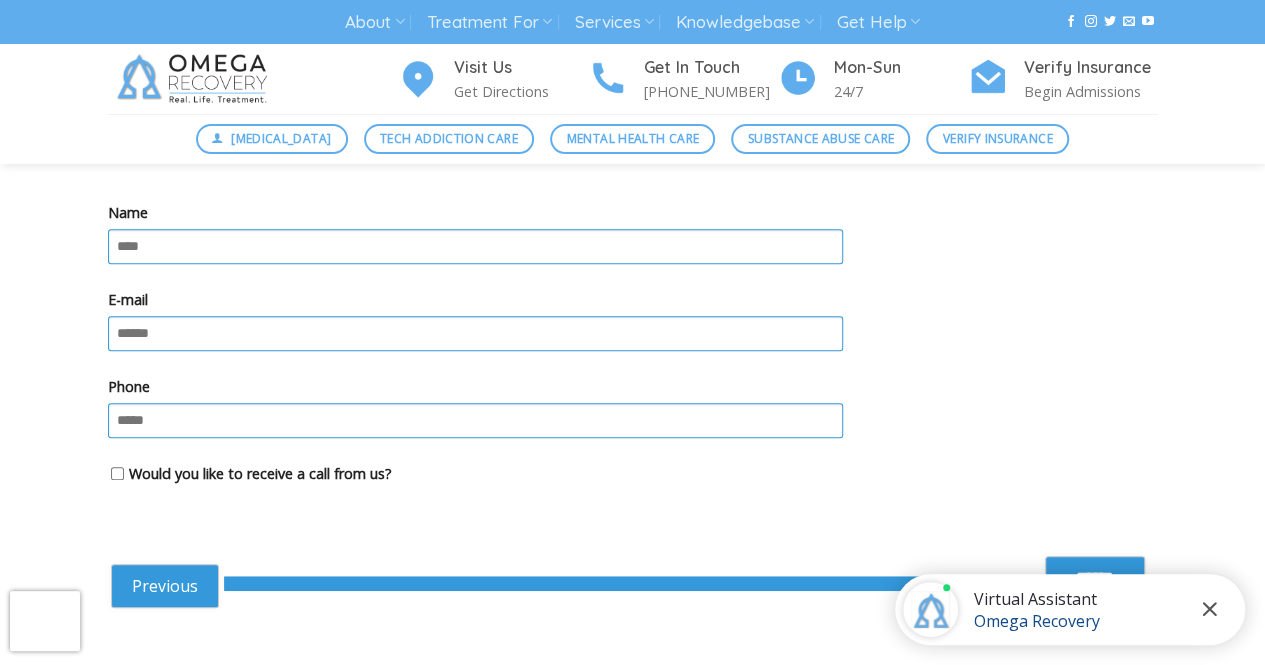 click at bounding box center [1209, 609] 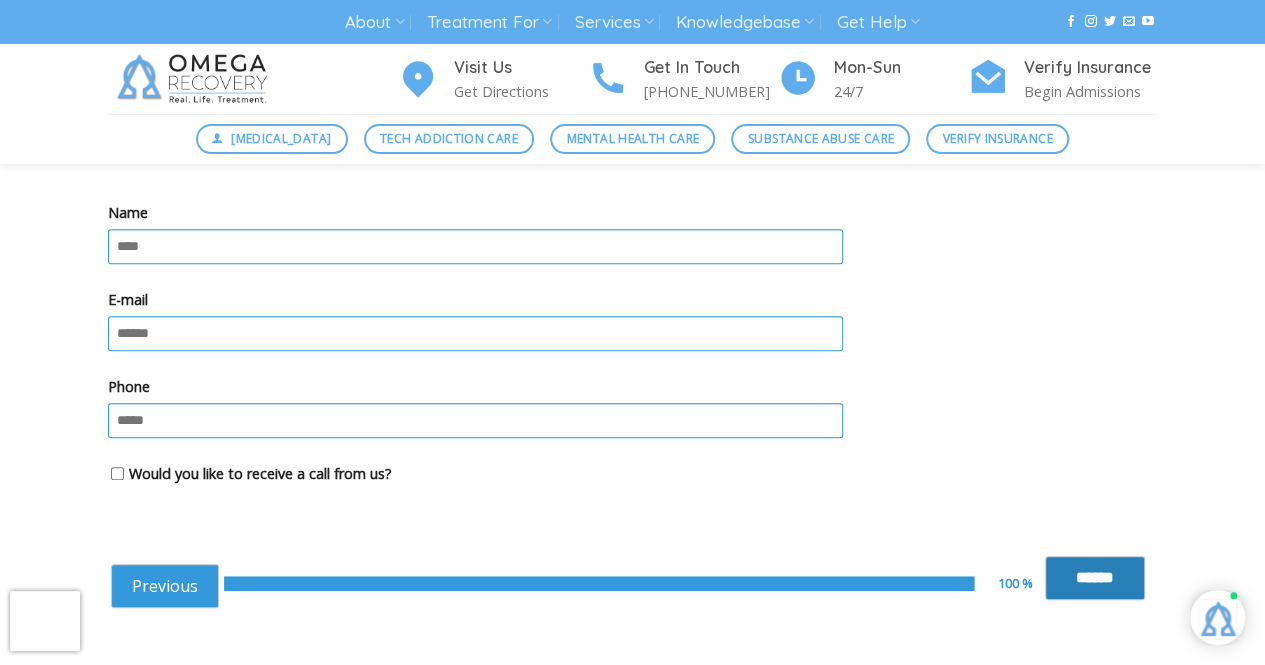 click on "******" at bounding box center [1095, 578] 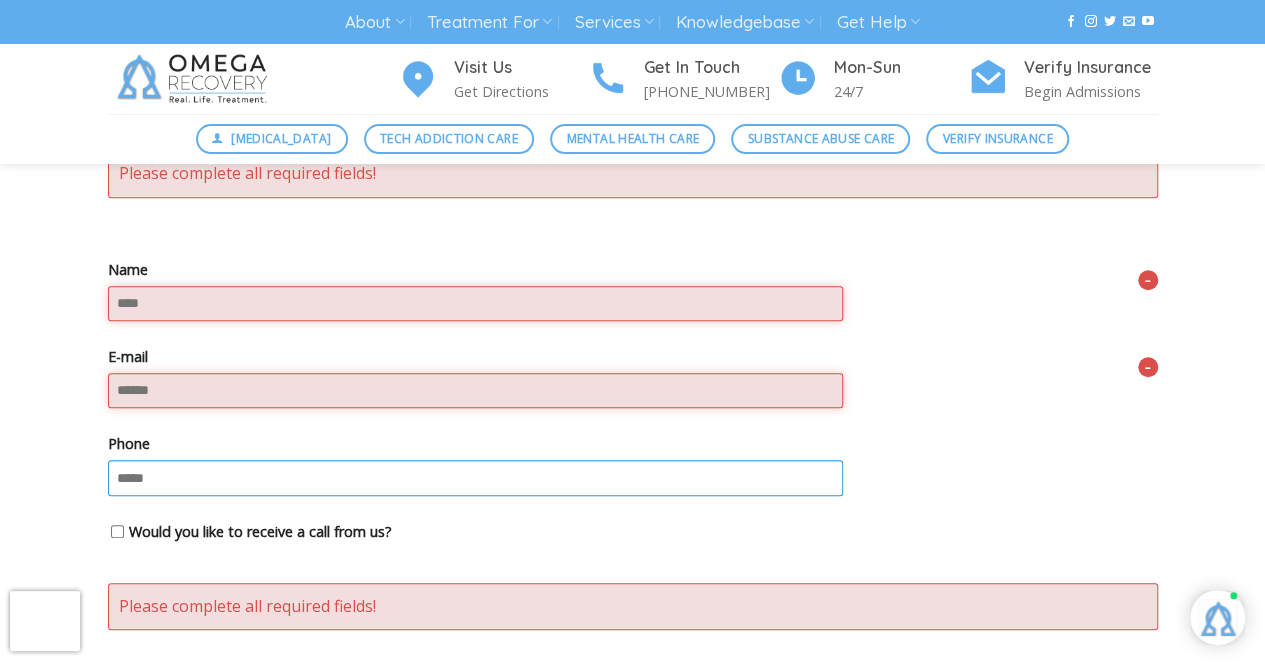 click on "Name" at bounding box center [475, 303] 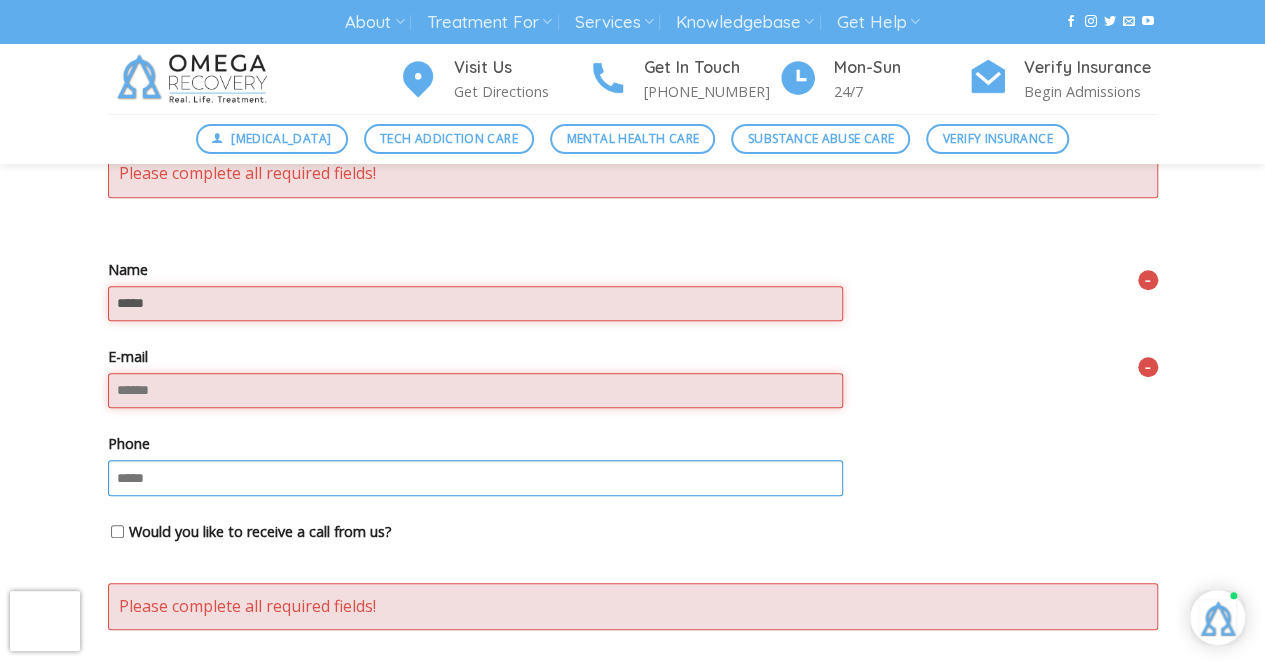 type on "*****" 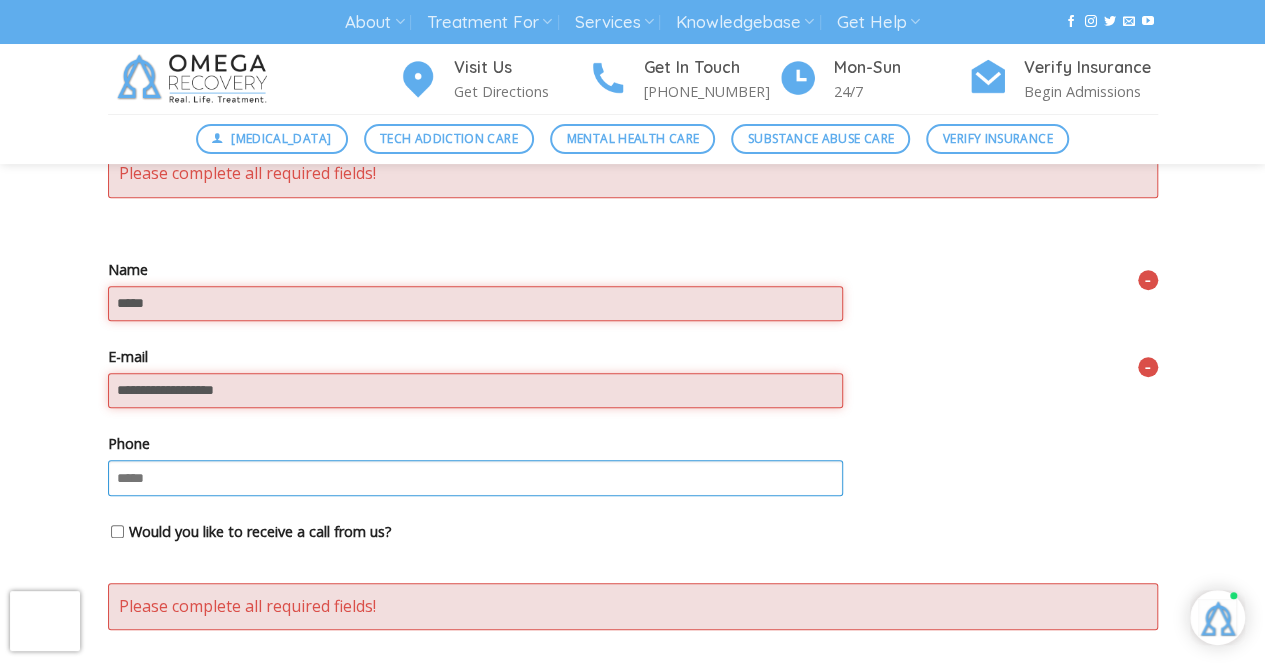 type on "**********" 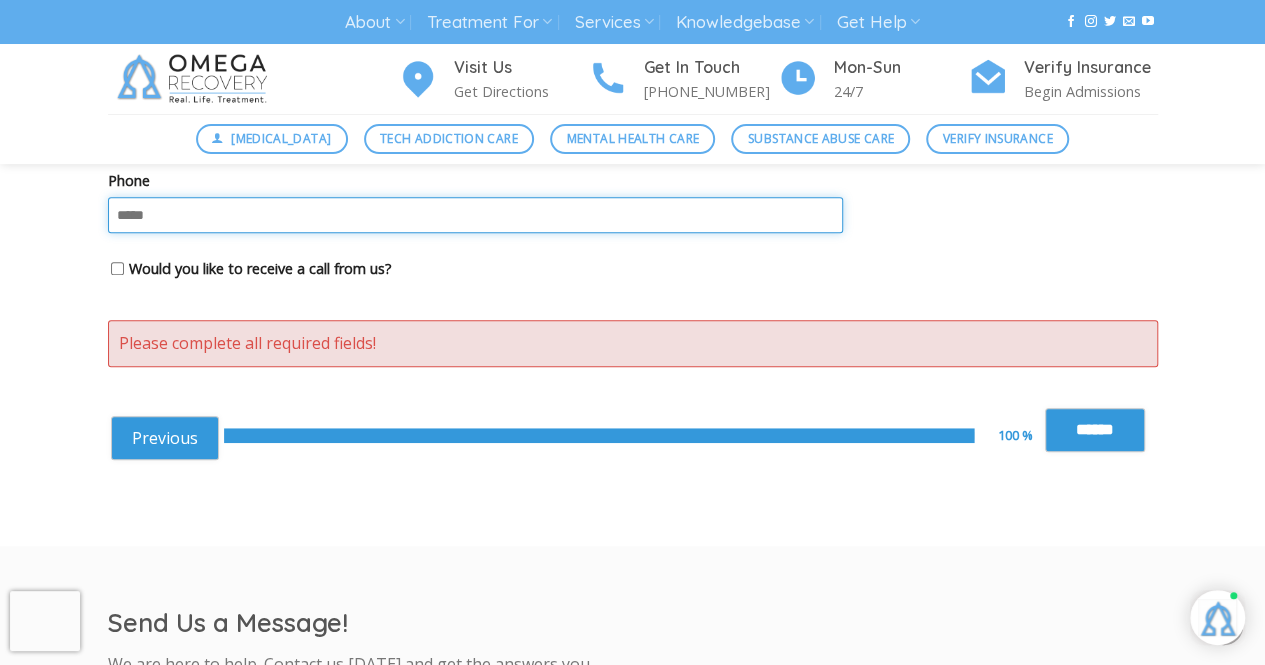 scroll, scrollTop: 864, scrollLeft: 0, axis: vertical 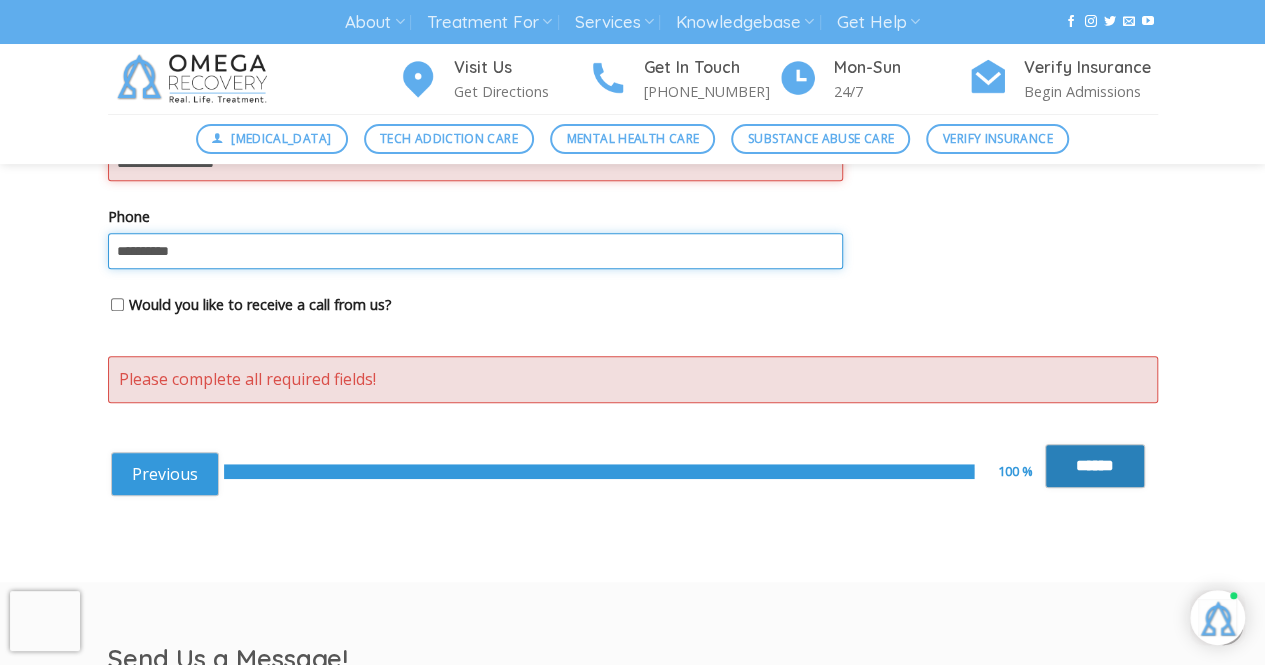 type on "**********" 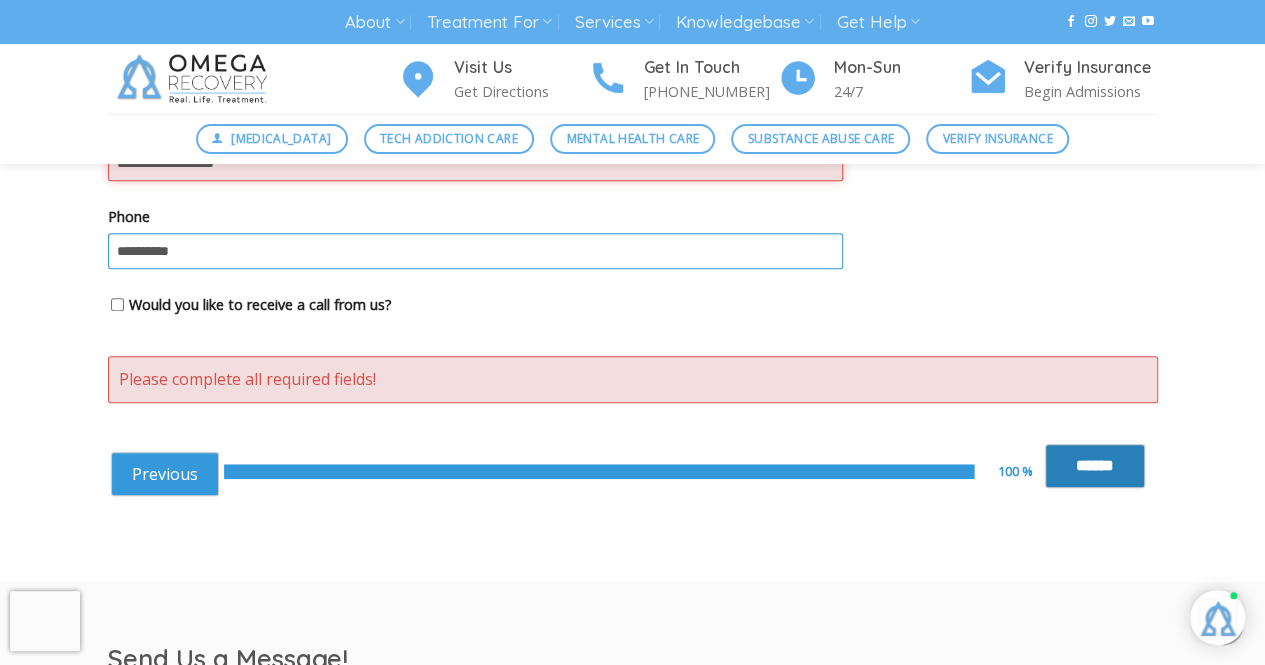 click on "******" at bounding box center [1095, 466] 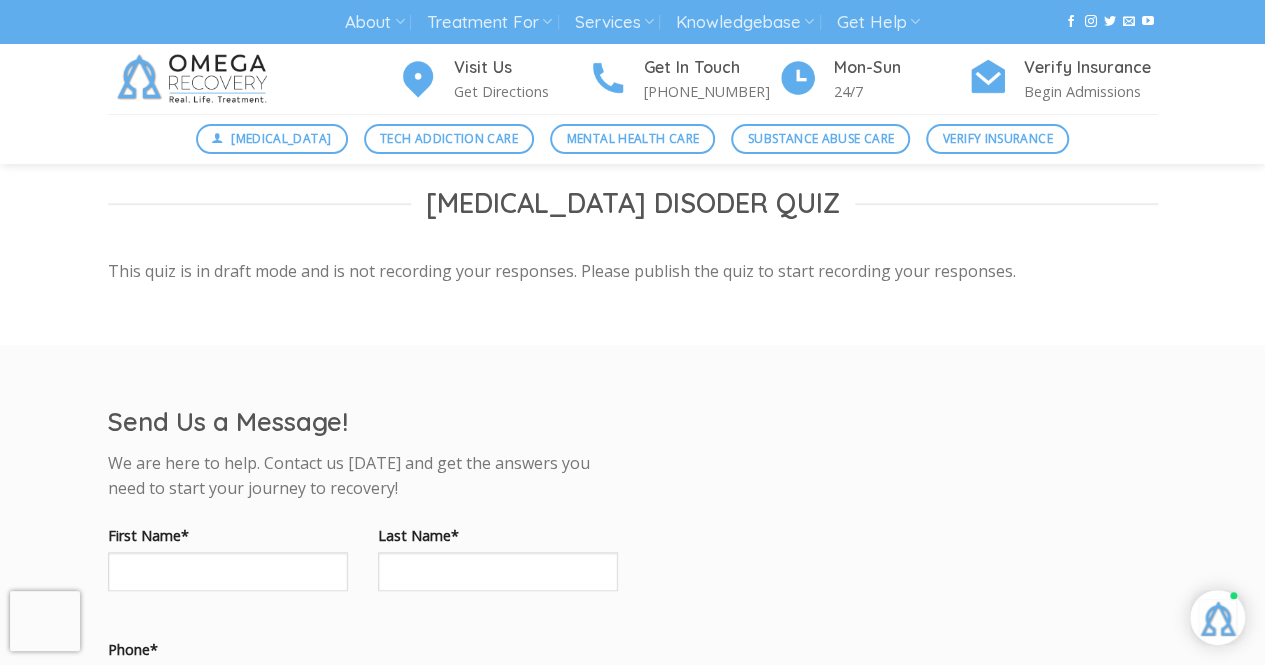scroll, scrollTop: 526, scrollLeft: 0, axis: vertical 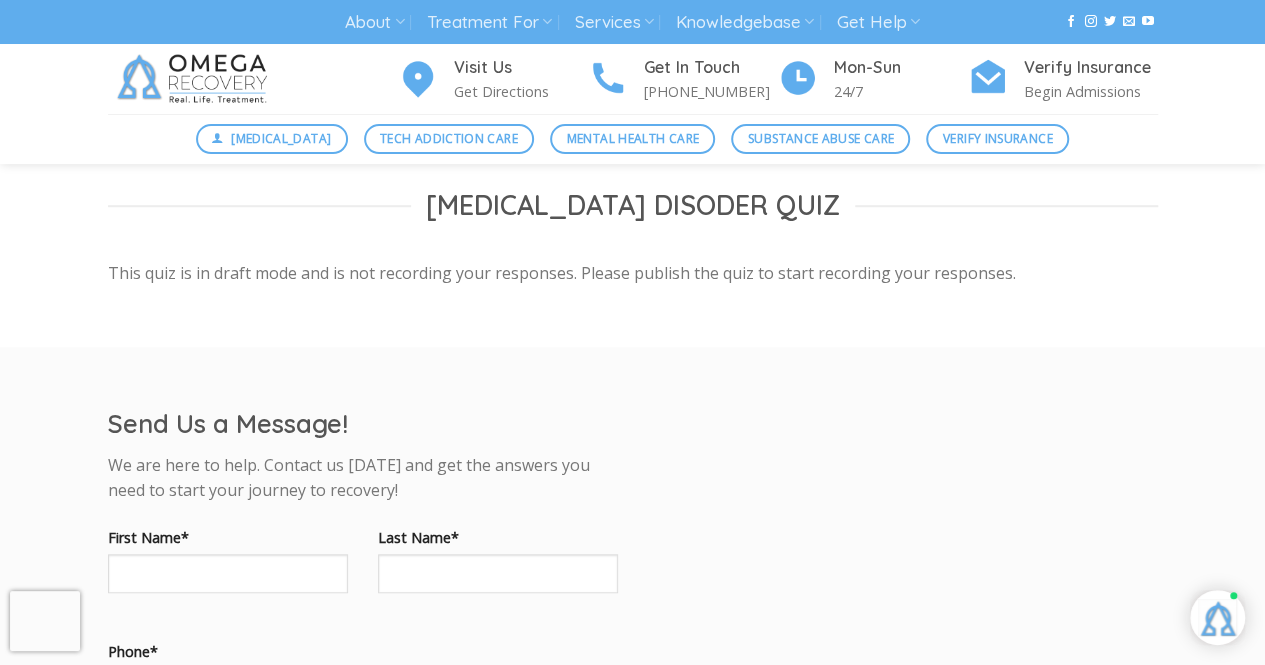click on "Send Us a Message!
We are here to help. Contact us [DATE] and get the answers you need to start your journey to recovery!
First Name*
Last Name*
Phone*
E-Mail*
Insurance Provider*
Policy Number*
Patients Date of Birth*
Requested Admissions Date*
Your message (optional)
By checking this box, I consent to Omega Recovery contacting me by SMS to respond to my above inquiry on services and for future marketing messages and offers. We will not sell, distribute, or lease your personal information.
******
Get In Touch
[PHONE_NUMBER]" at bounding box center [633, 969] 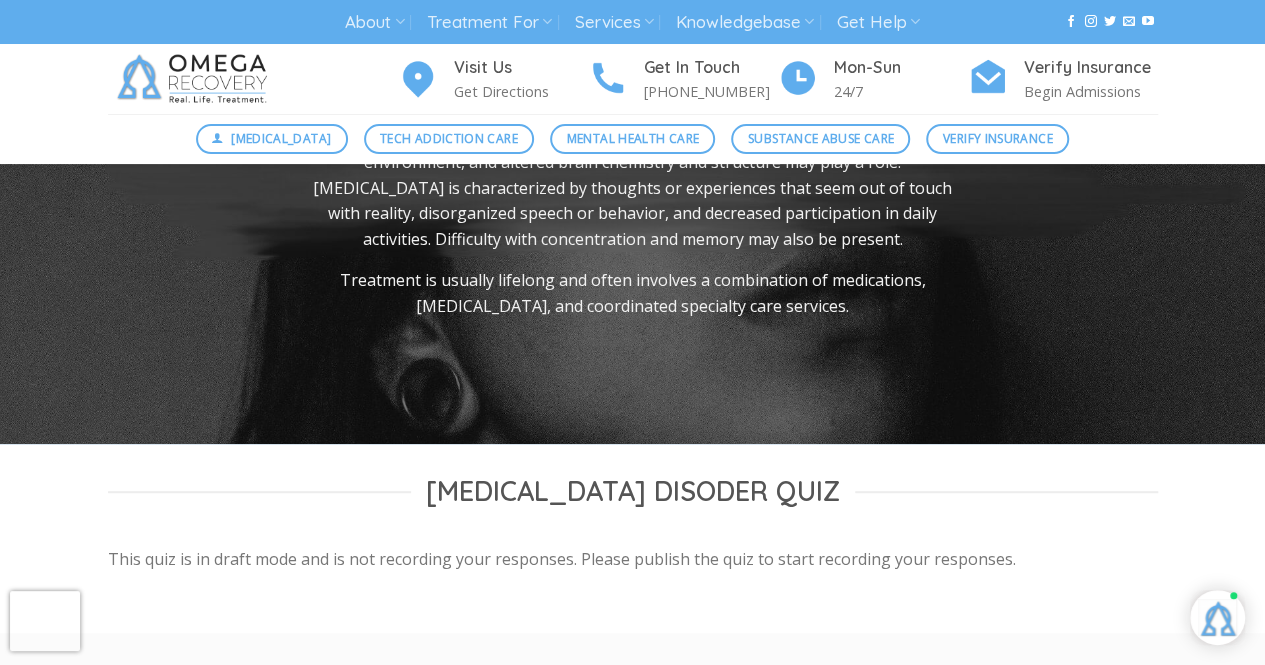 scroll, scrollTop: 0, scrollLeft: 0, axis: both 